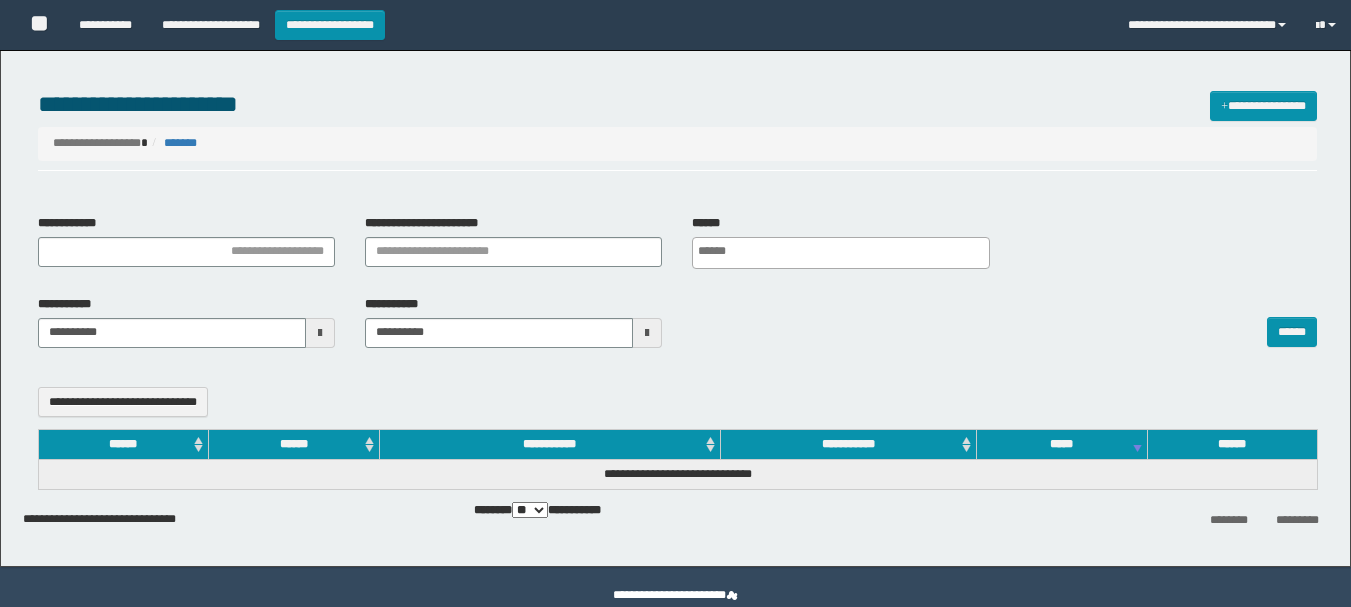 select 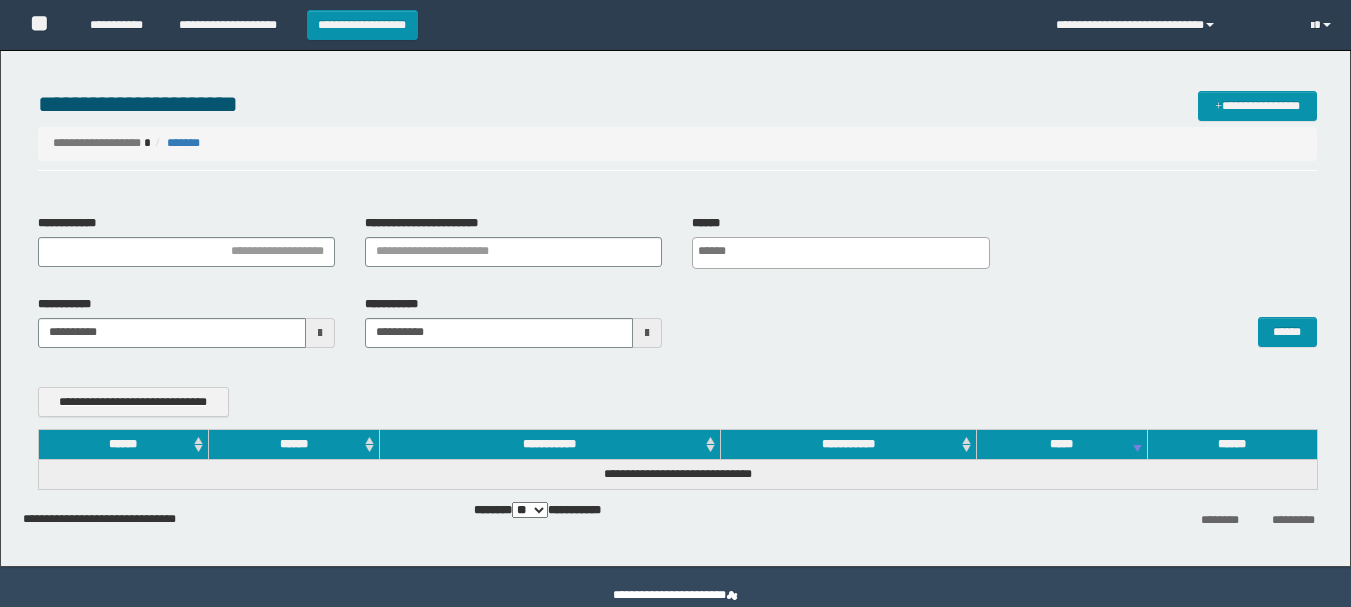 scroll, scrollTop: 0, scrollLeft: 0, axis: both 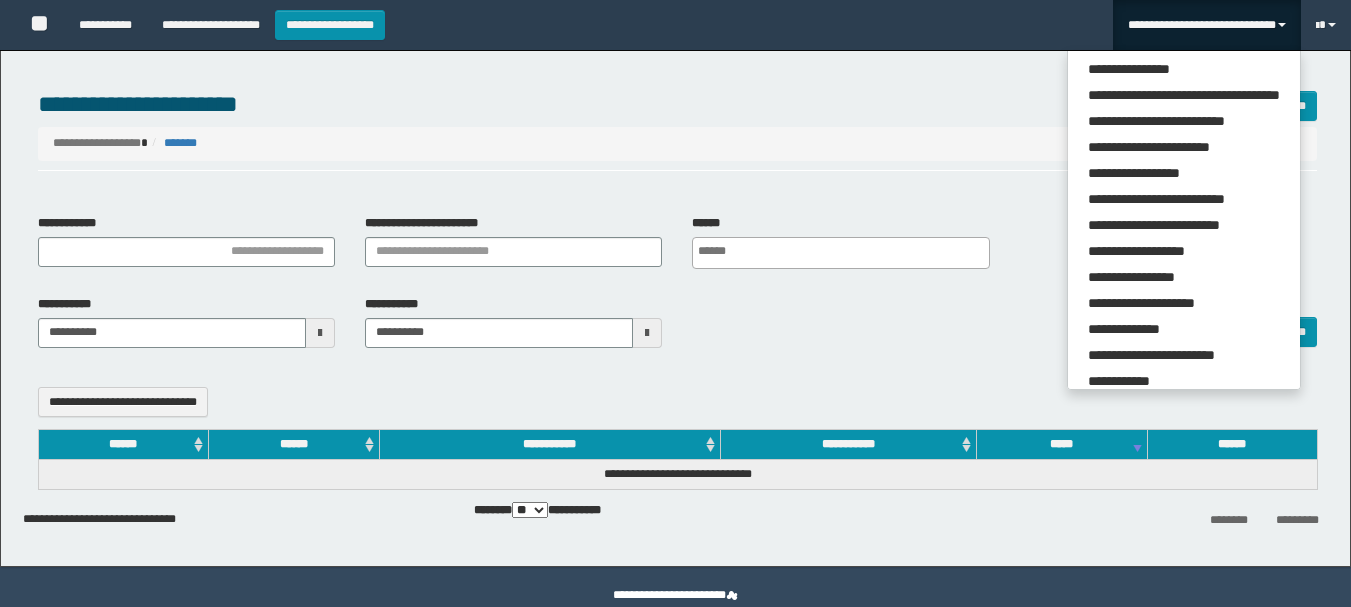 select 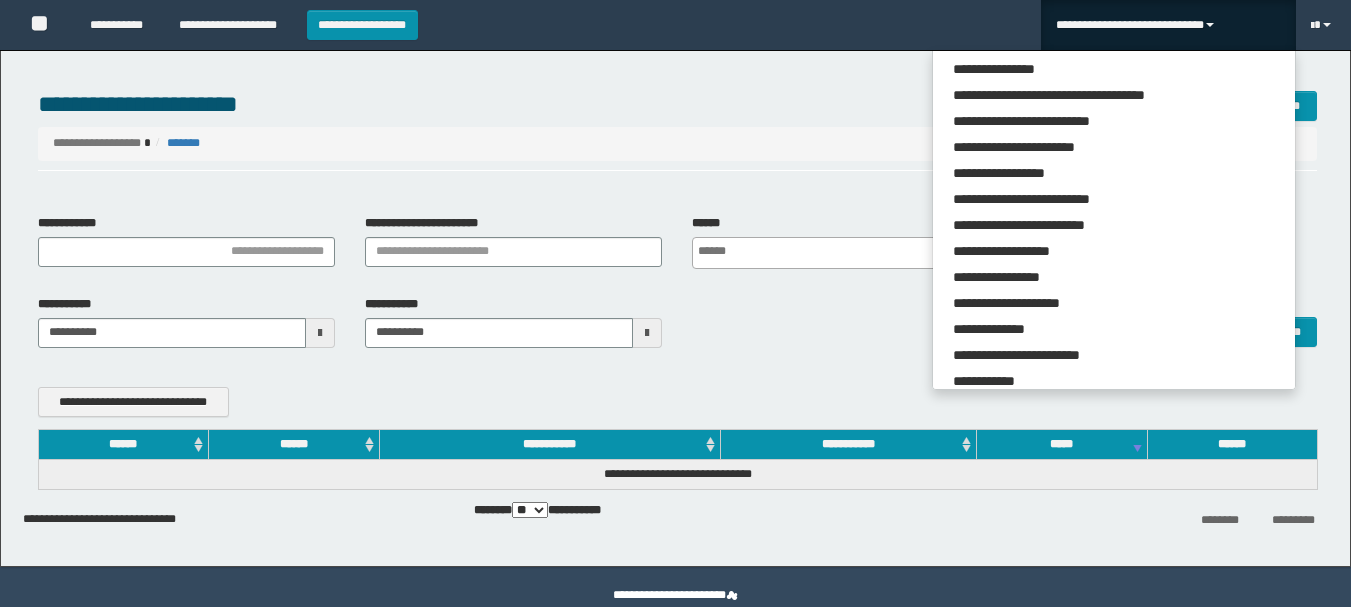 scroll, scrollTop: 0, scrollLeft: 0, axis: both 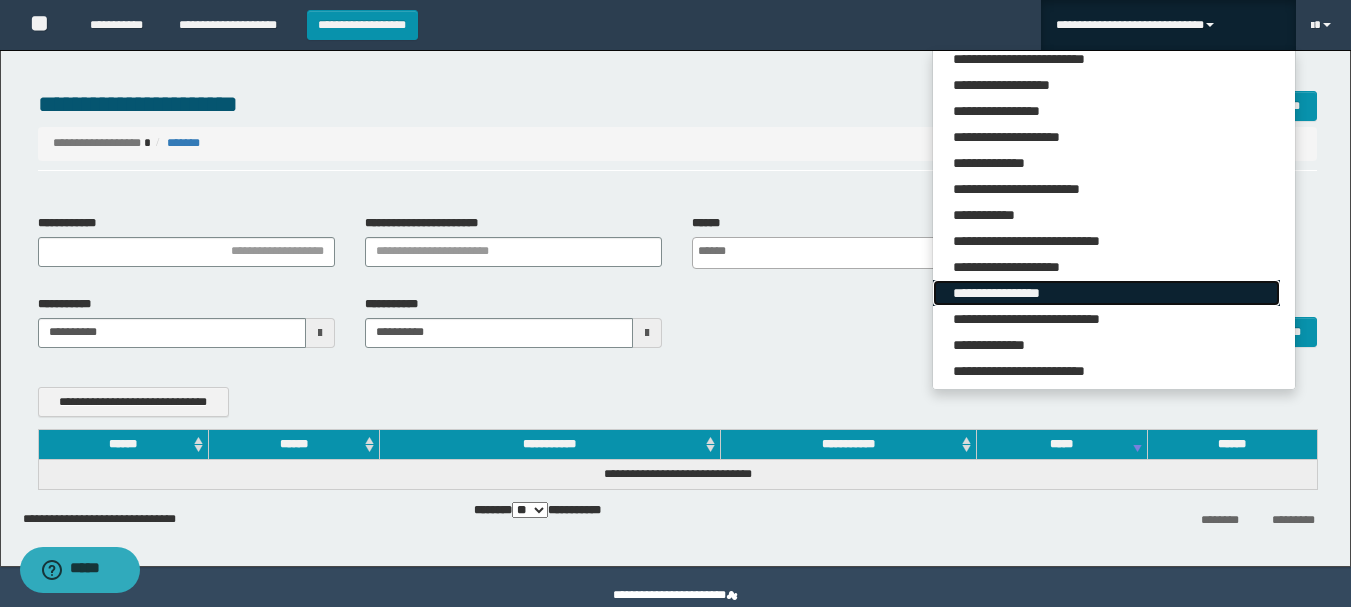 click on "**********" at bounding box center (1106, 293) 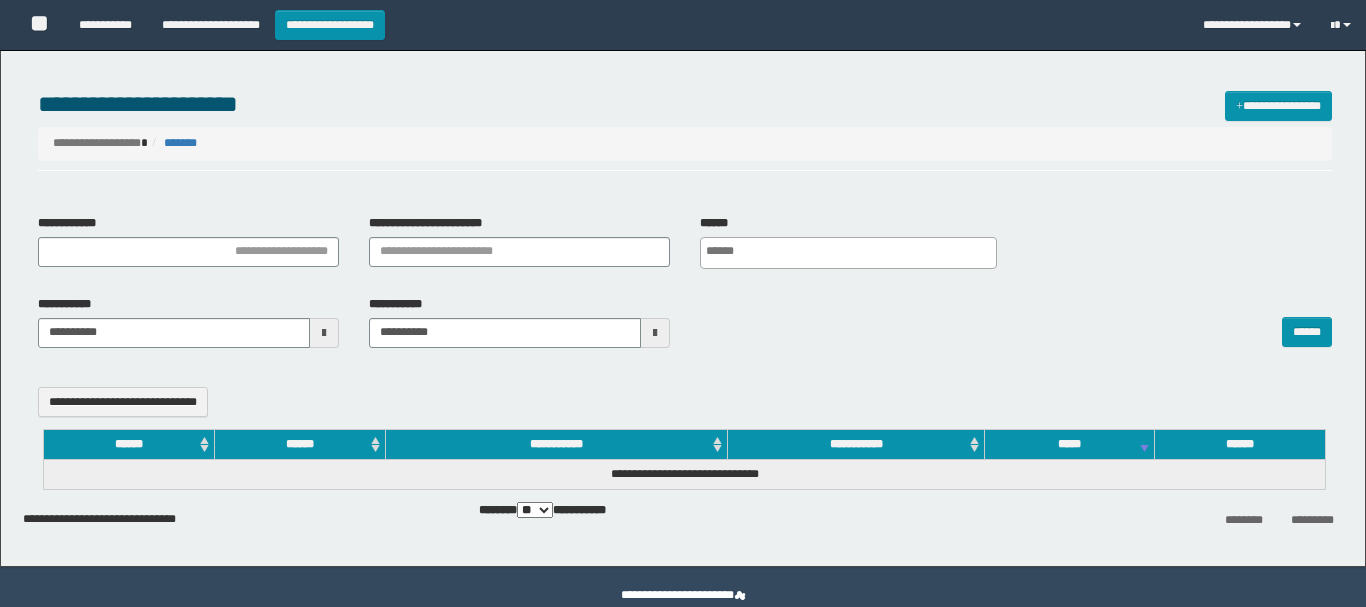 select 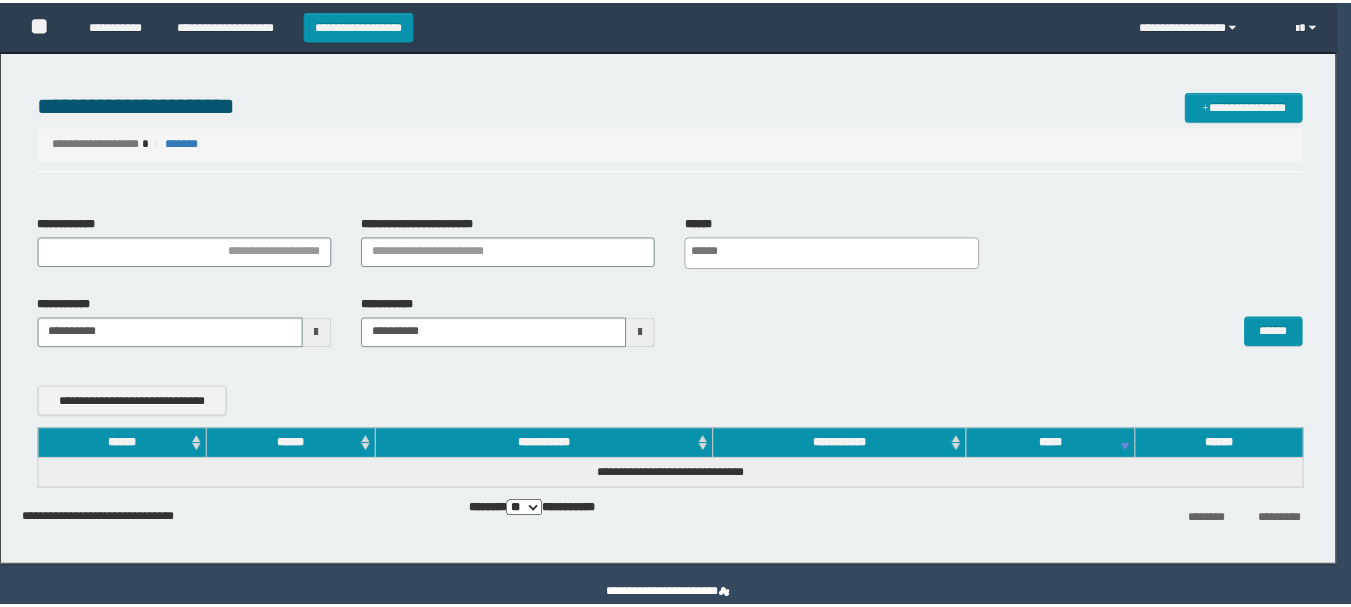 scroll, scrollTop: 0, scrollLeft: 0, axis: both 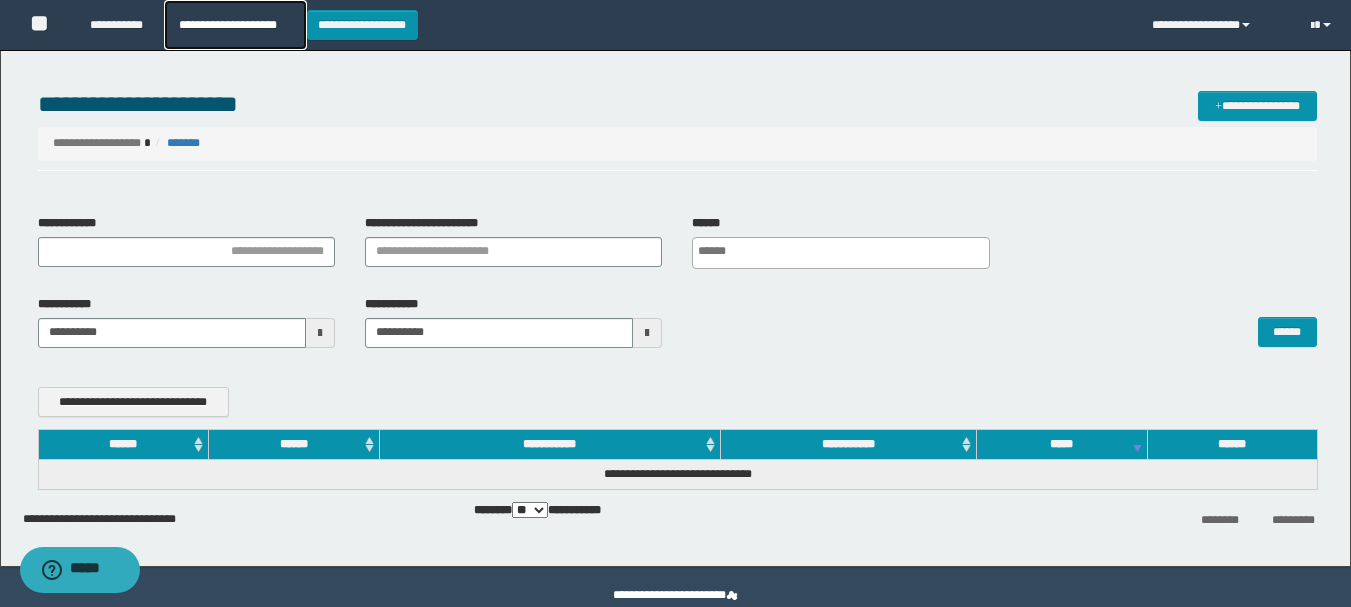 click on "**********" at bounding box center [235, 25] 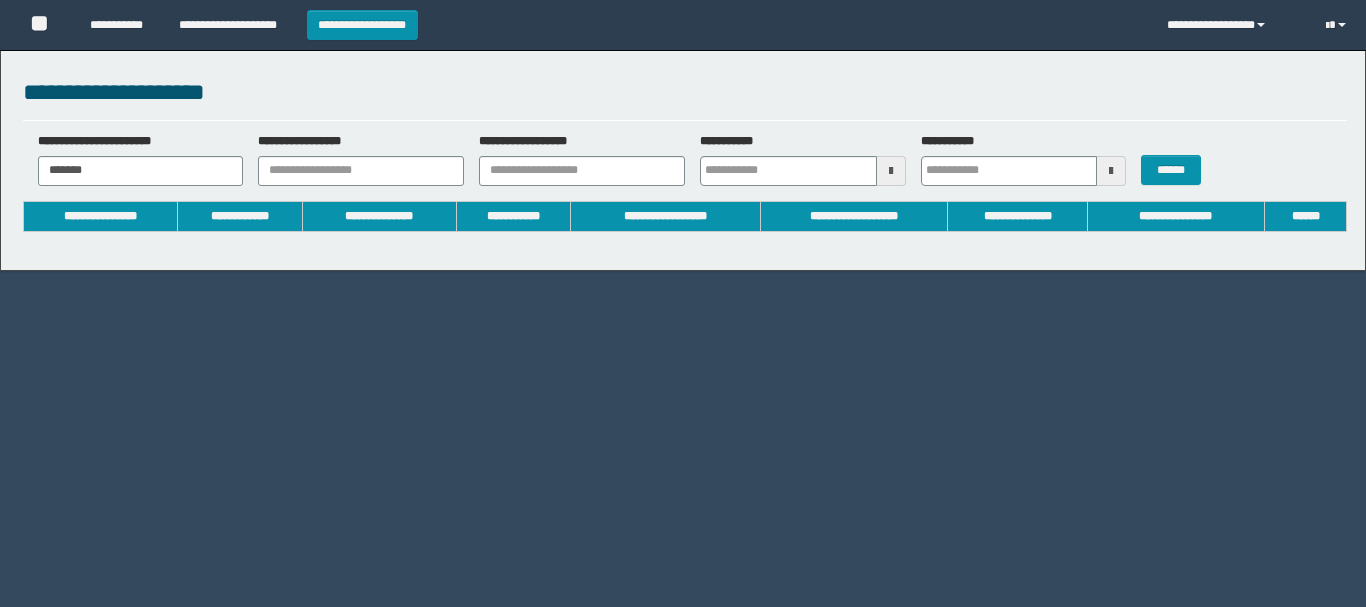 scroll, scrollTop: 0, scrollLeft: 0, axis: both 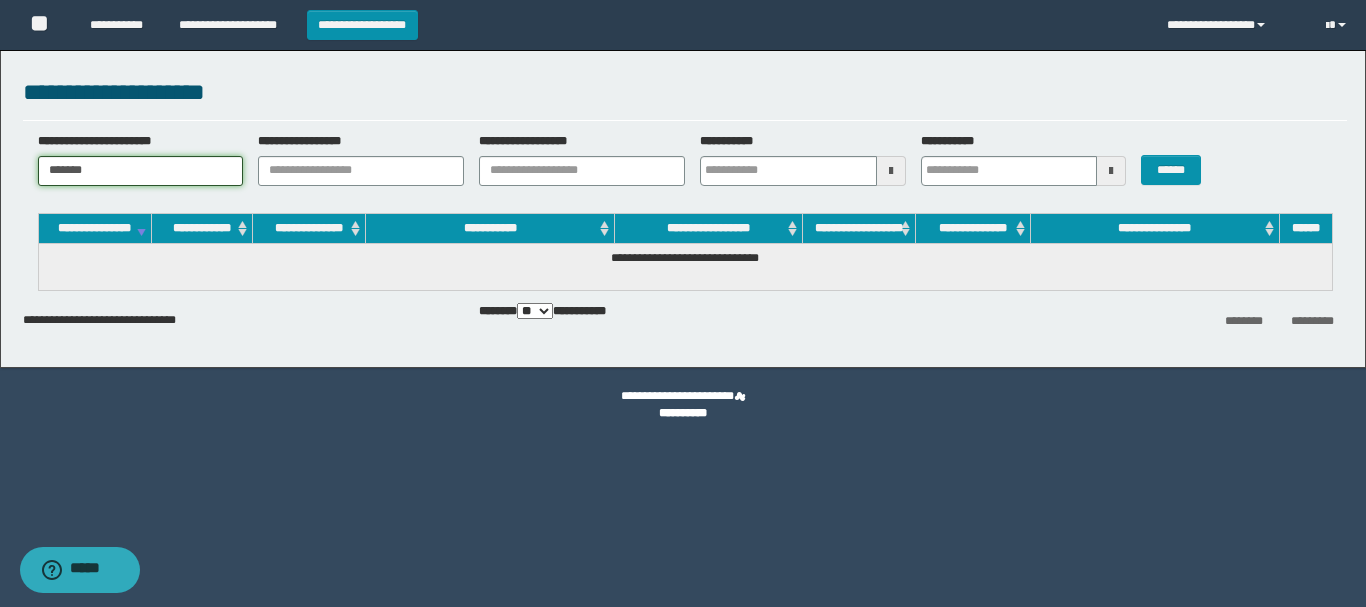 drag, startPoint x: 191, startPoint y: 170, endPoint x: 0, endPoint y: 169, distance: 191.00262 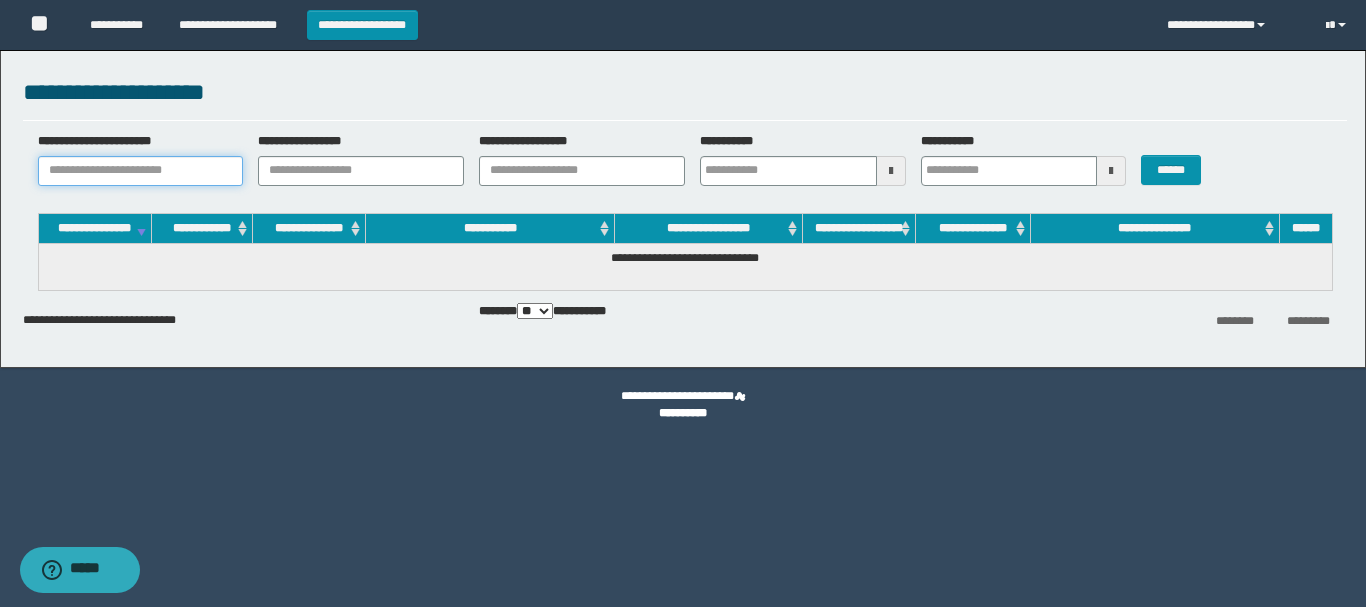 paste on "********" 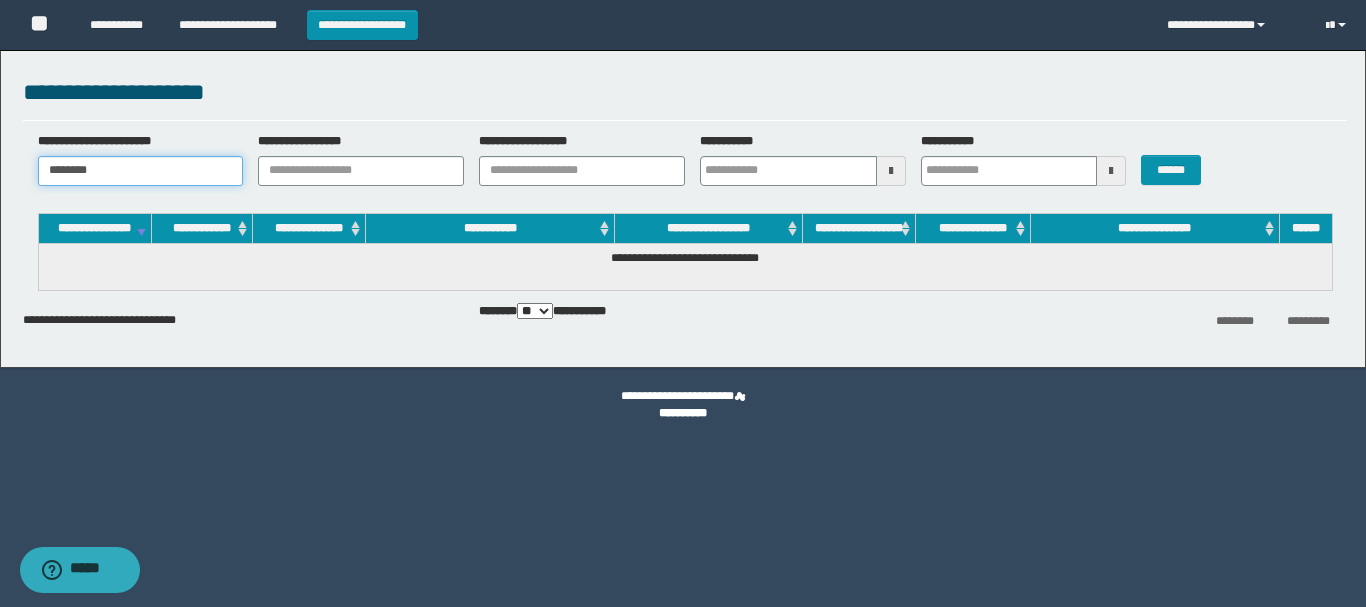 type 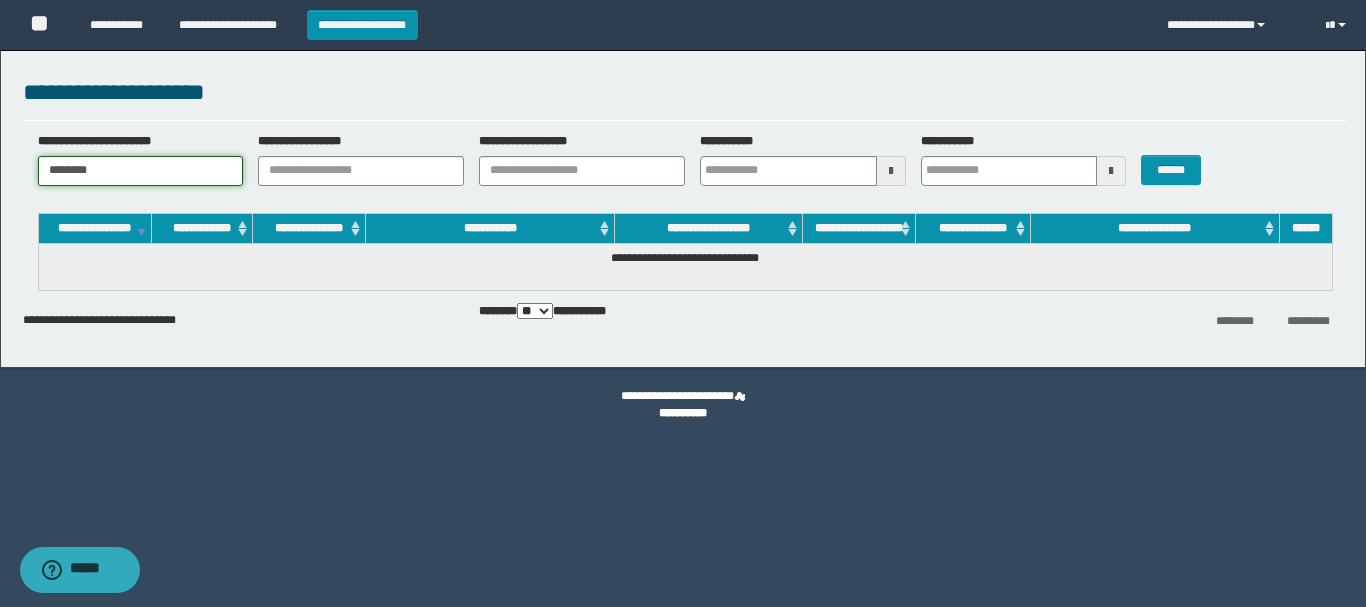 type 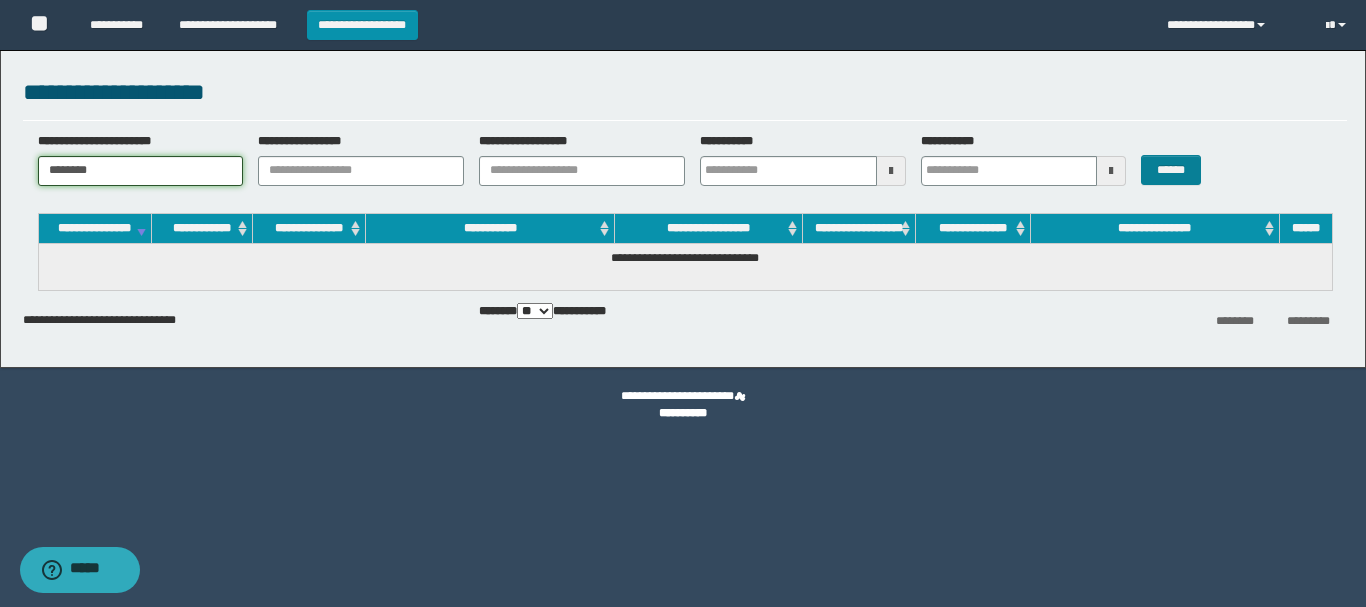 type on "********" 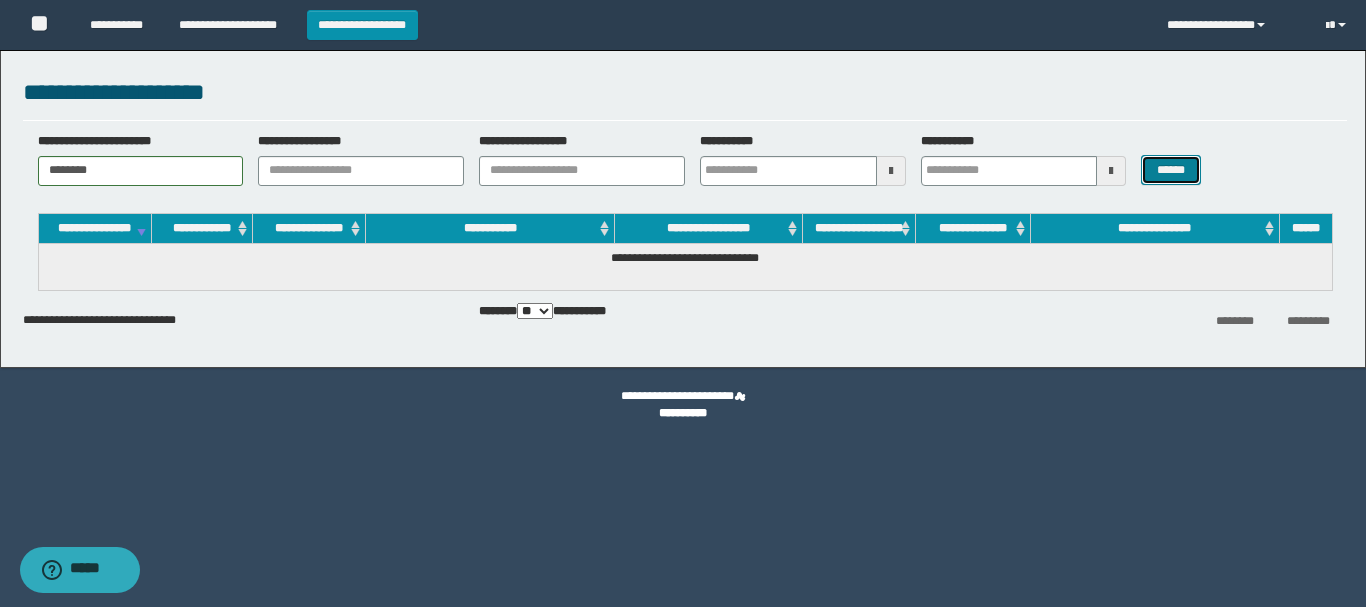 click on "******" at bounding box center (1170, 170) 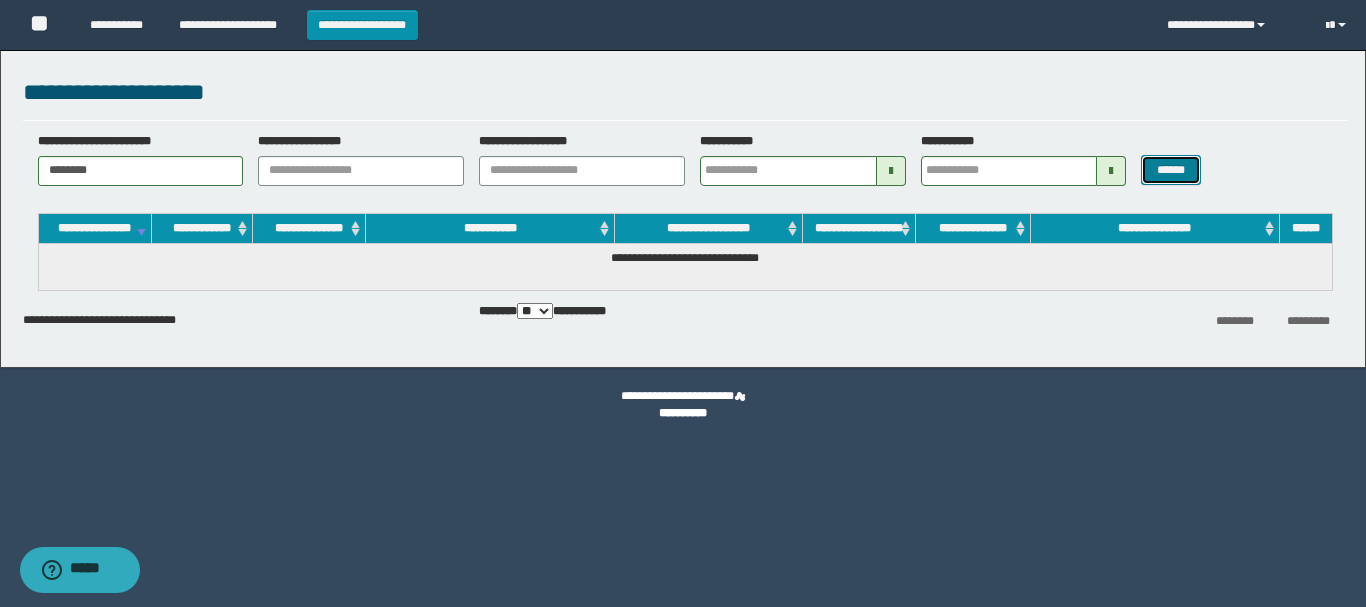 click on "******" at bounding box center [1170, 170] 